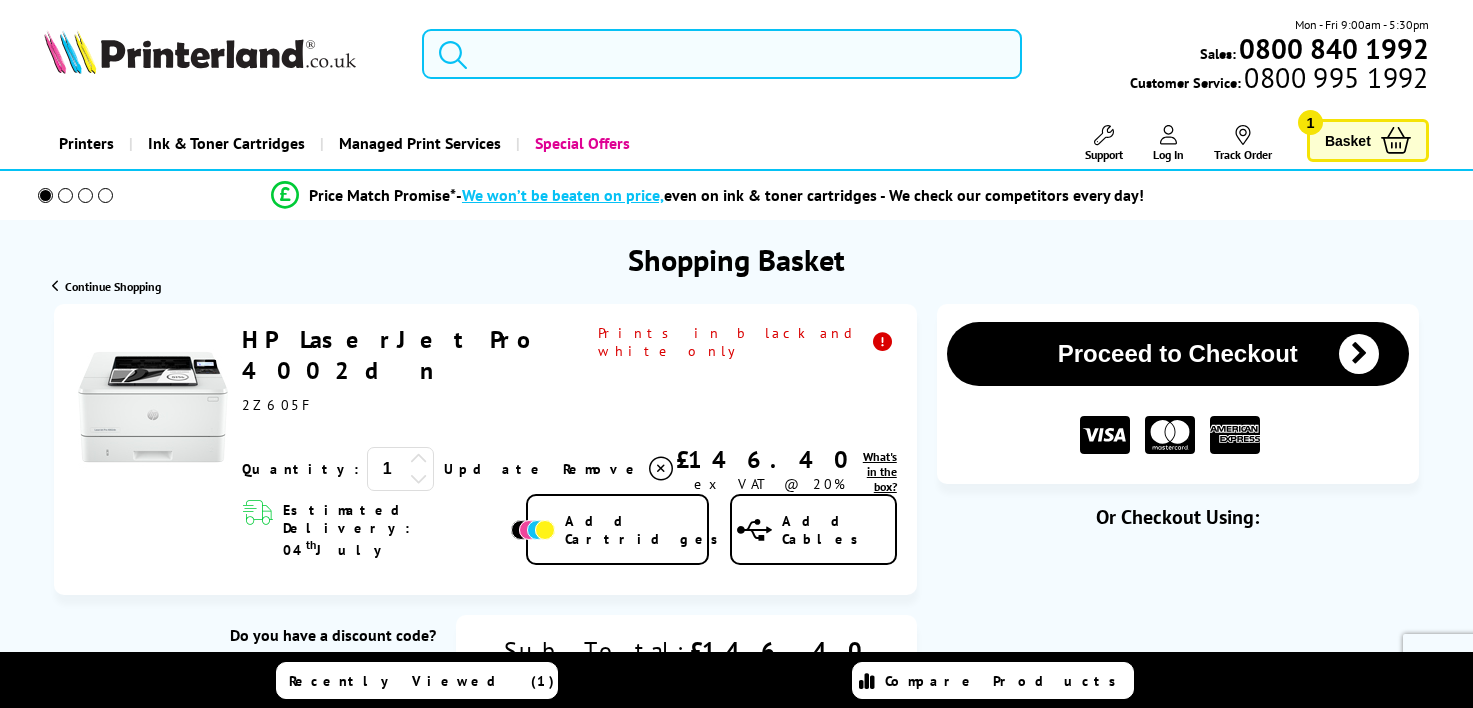 scroll, scrollTop: 0, scrollLeft: 0, axis: both 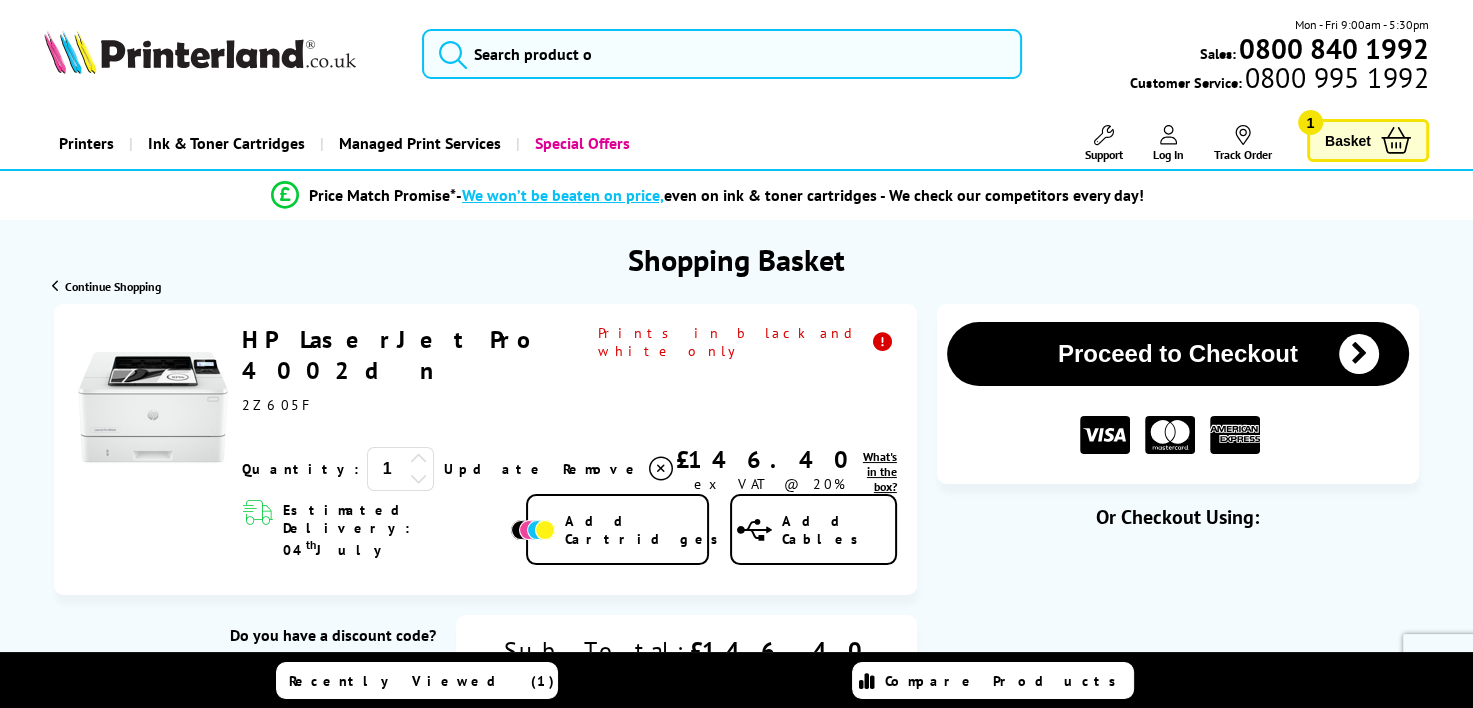click 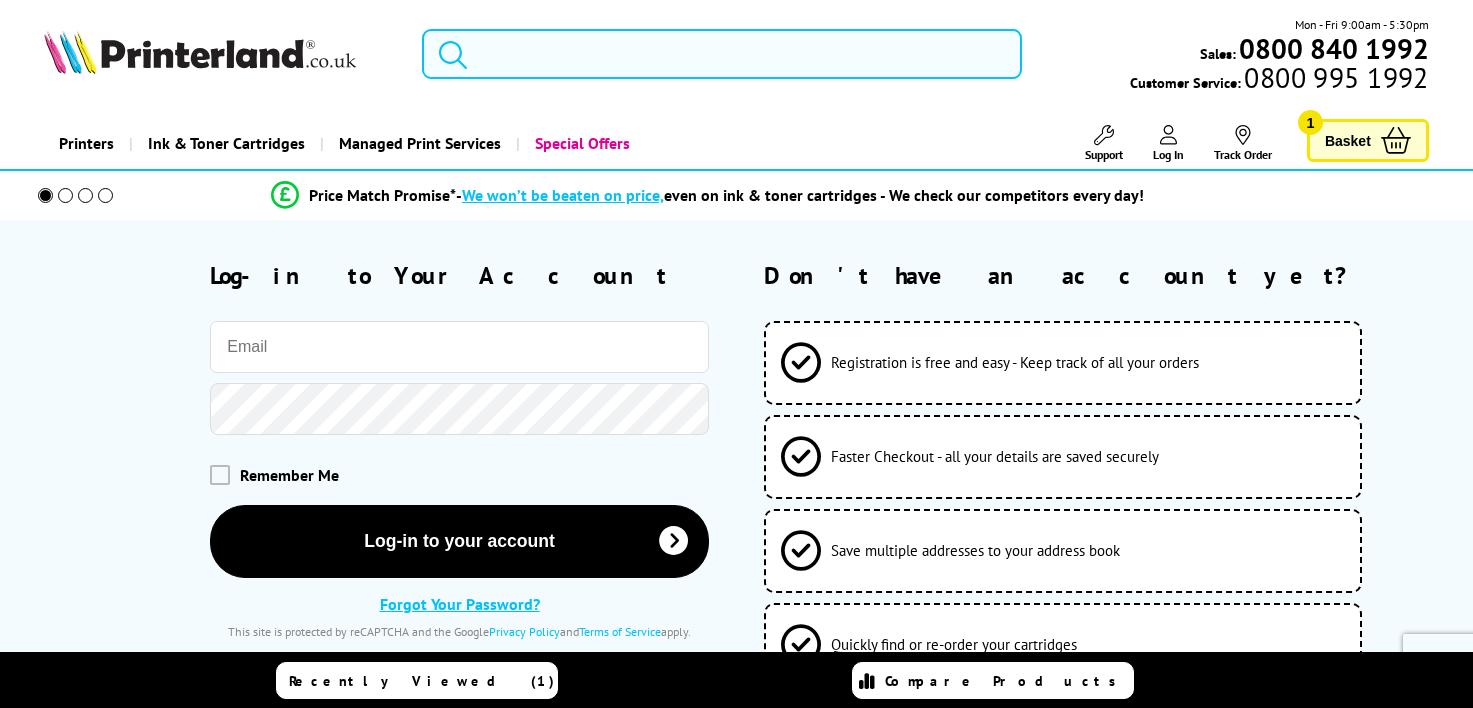 scroll, scrollTop: 0, scrollLeft: 0, axis: both 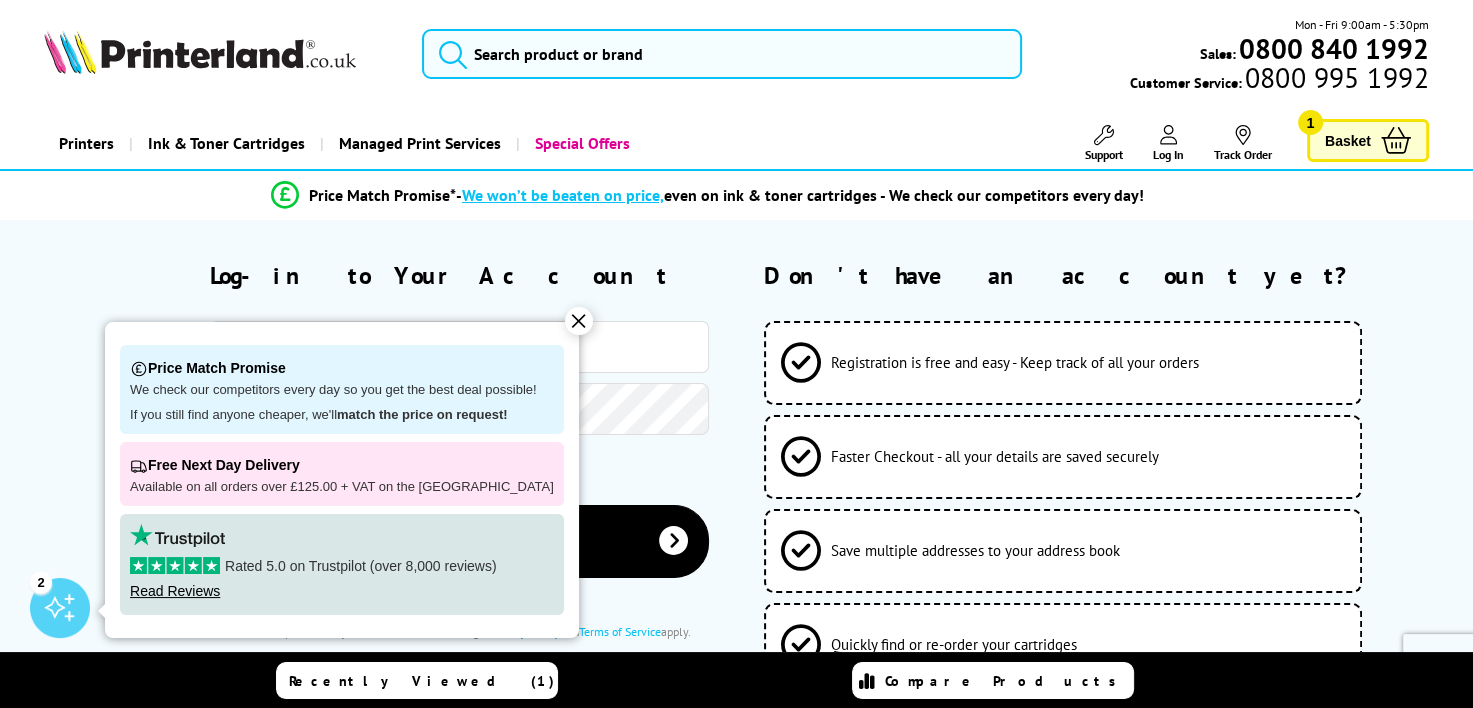 click on "✕" at bounding box center (579, 321) 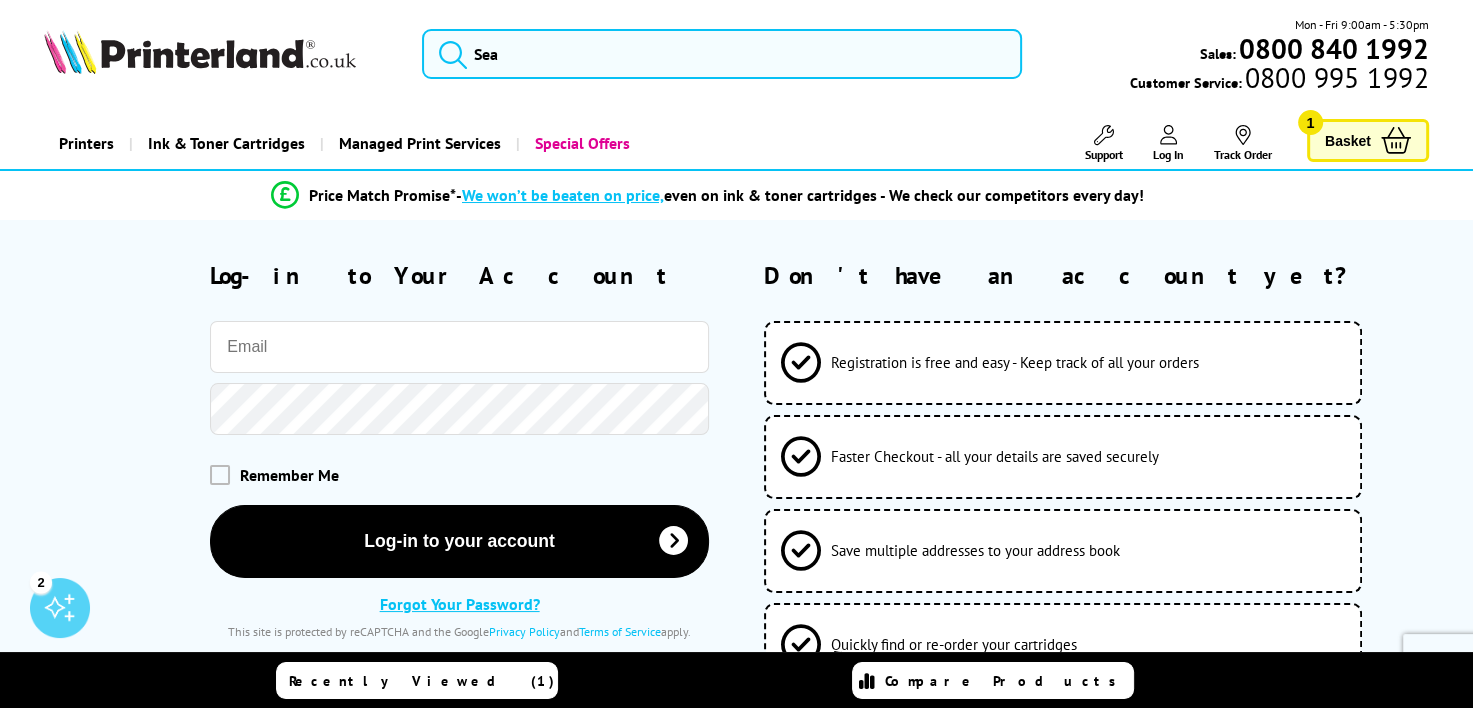 click at bounding box center (459, 347) 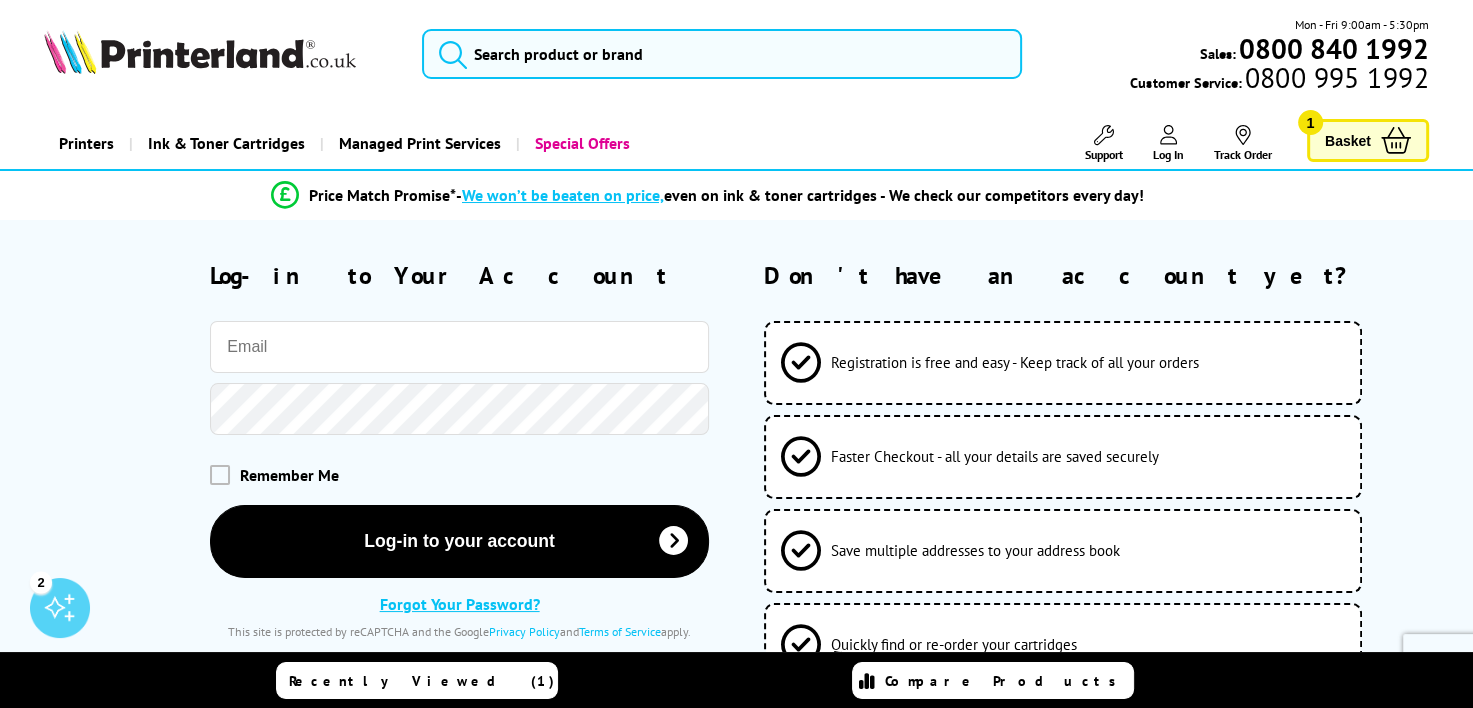 type on "[EMAIL_ADDRESS][DOMAIN_NAME]" 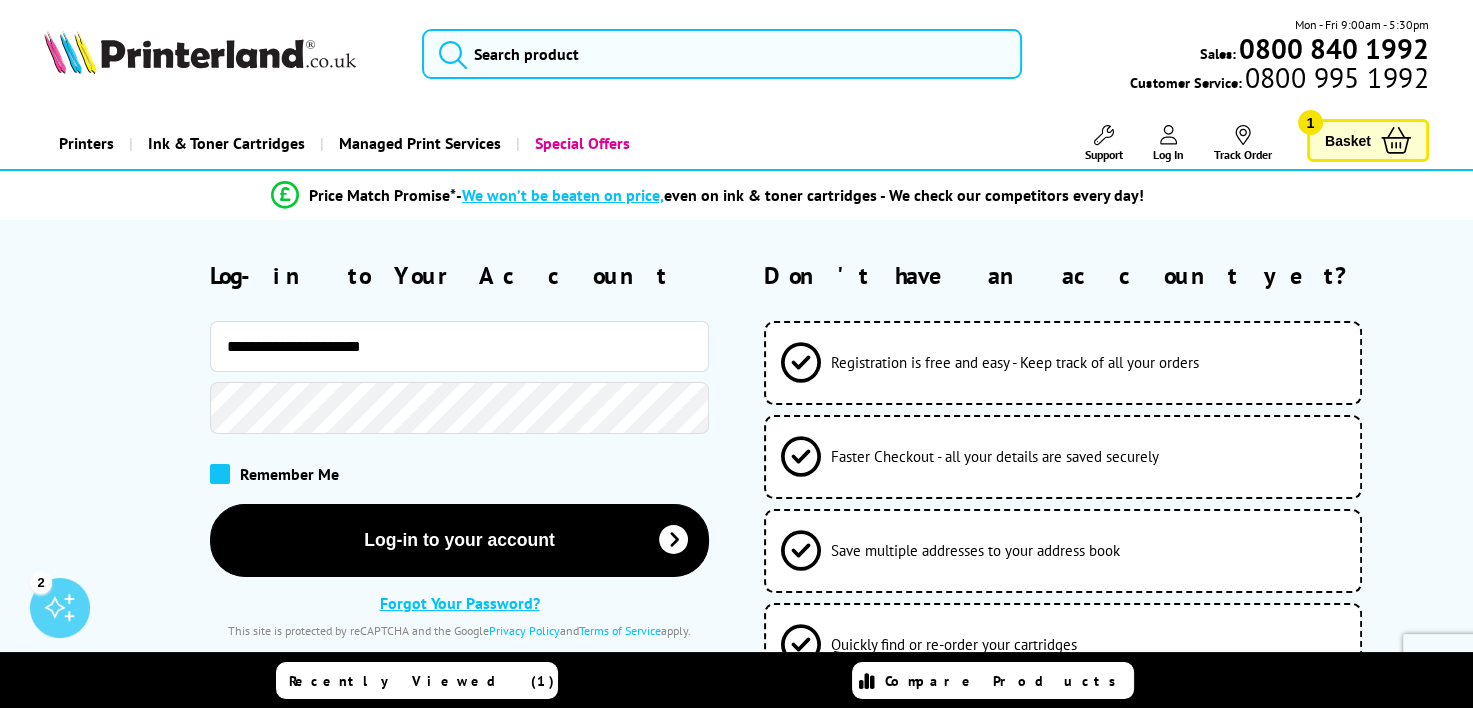 click at bounding box center (220, 474) 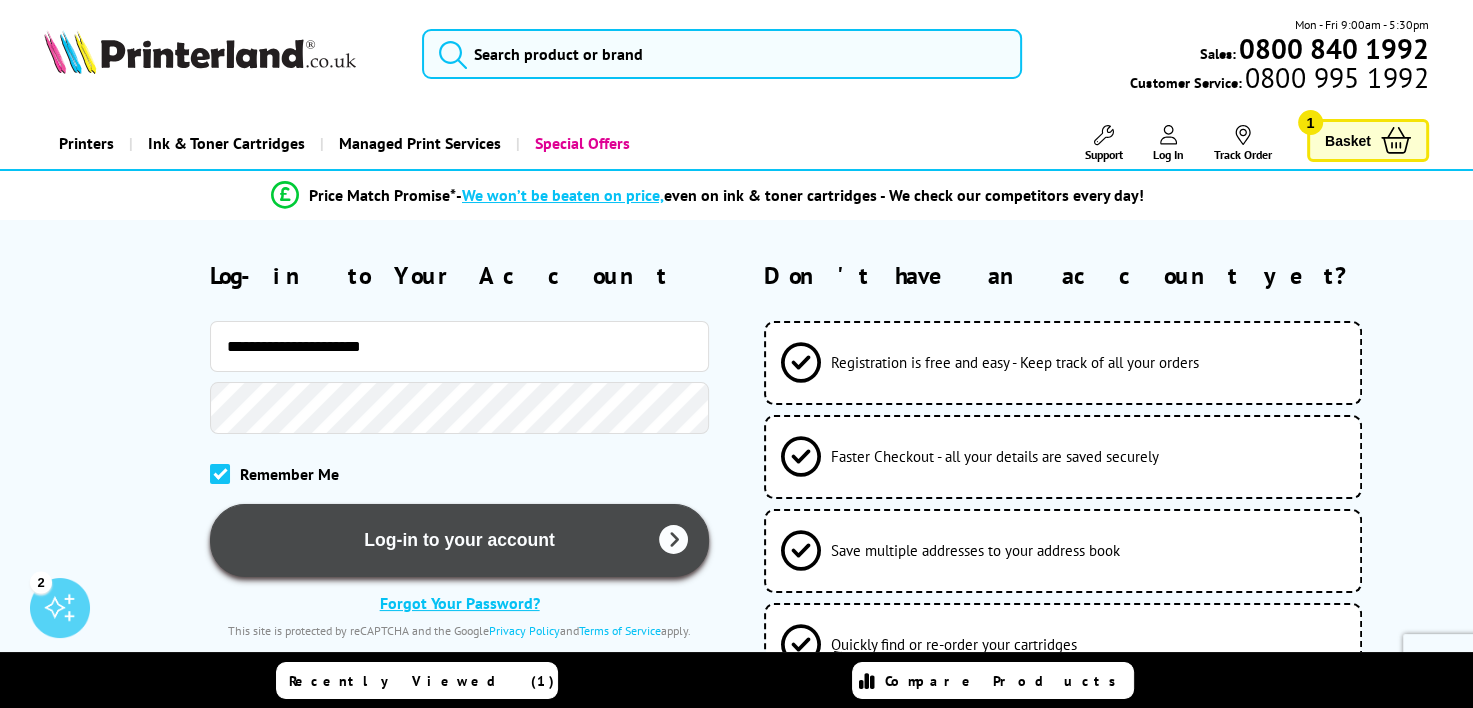 click on "Log-in to your account" at bounding box center [459, 540] 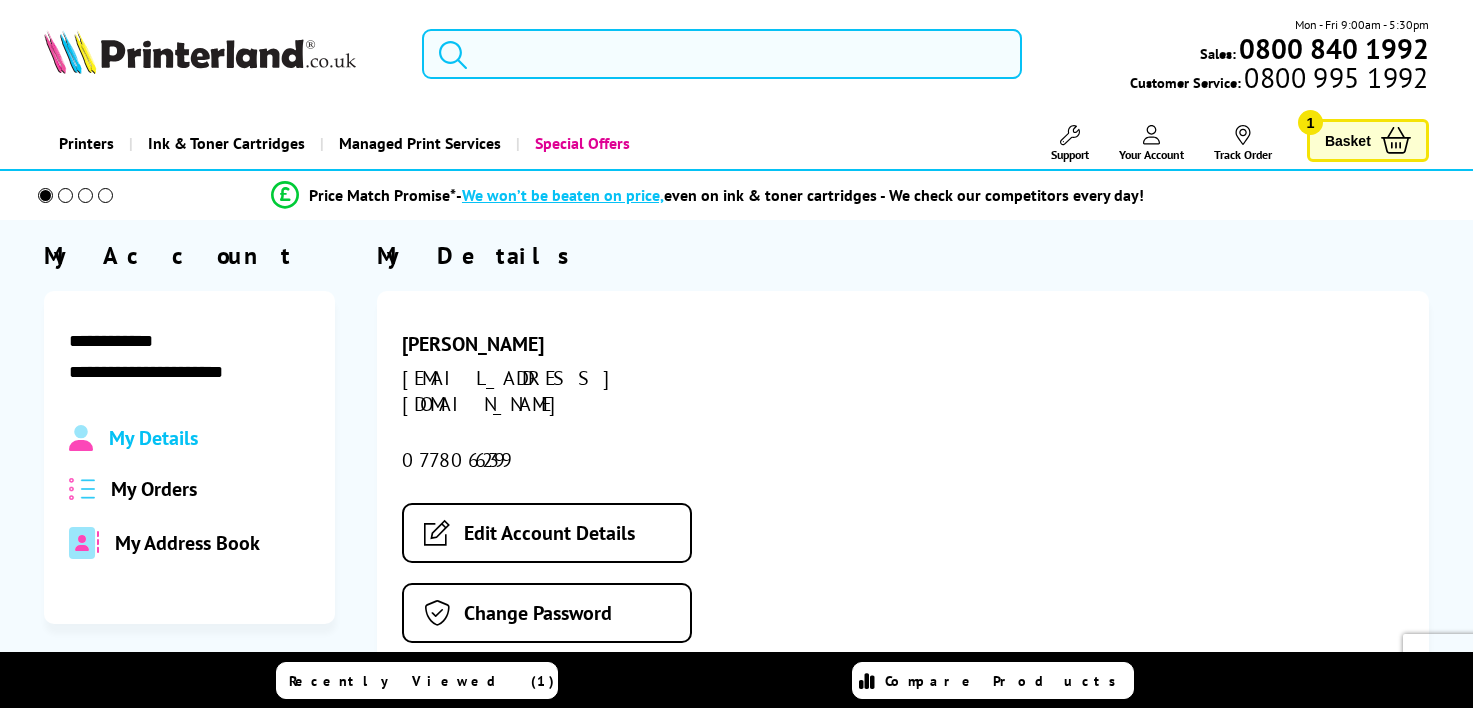 scroll, scrollTop: 0, scrollLeft: 0, axis: both 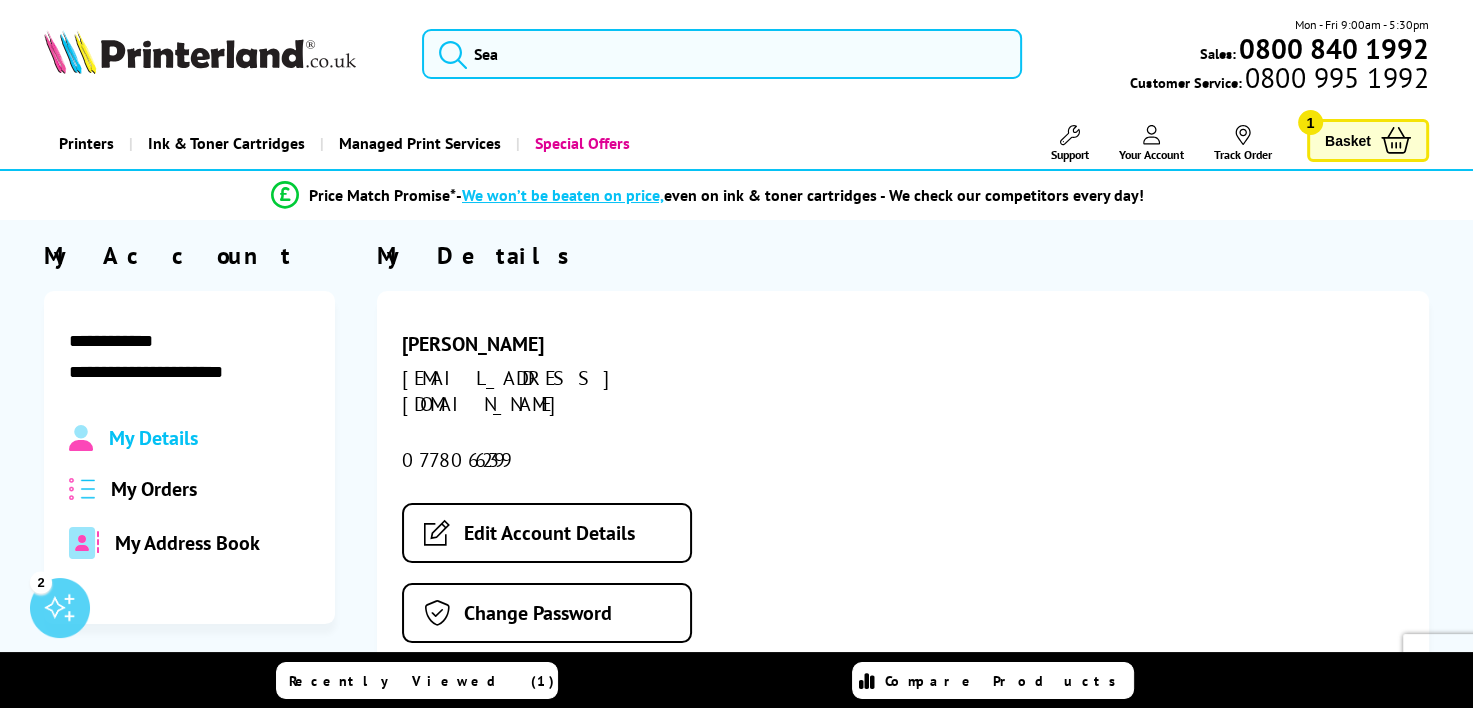 click on "Basket" at bounding box center (1348, 140) 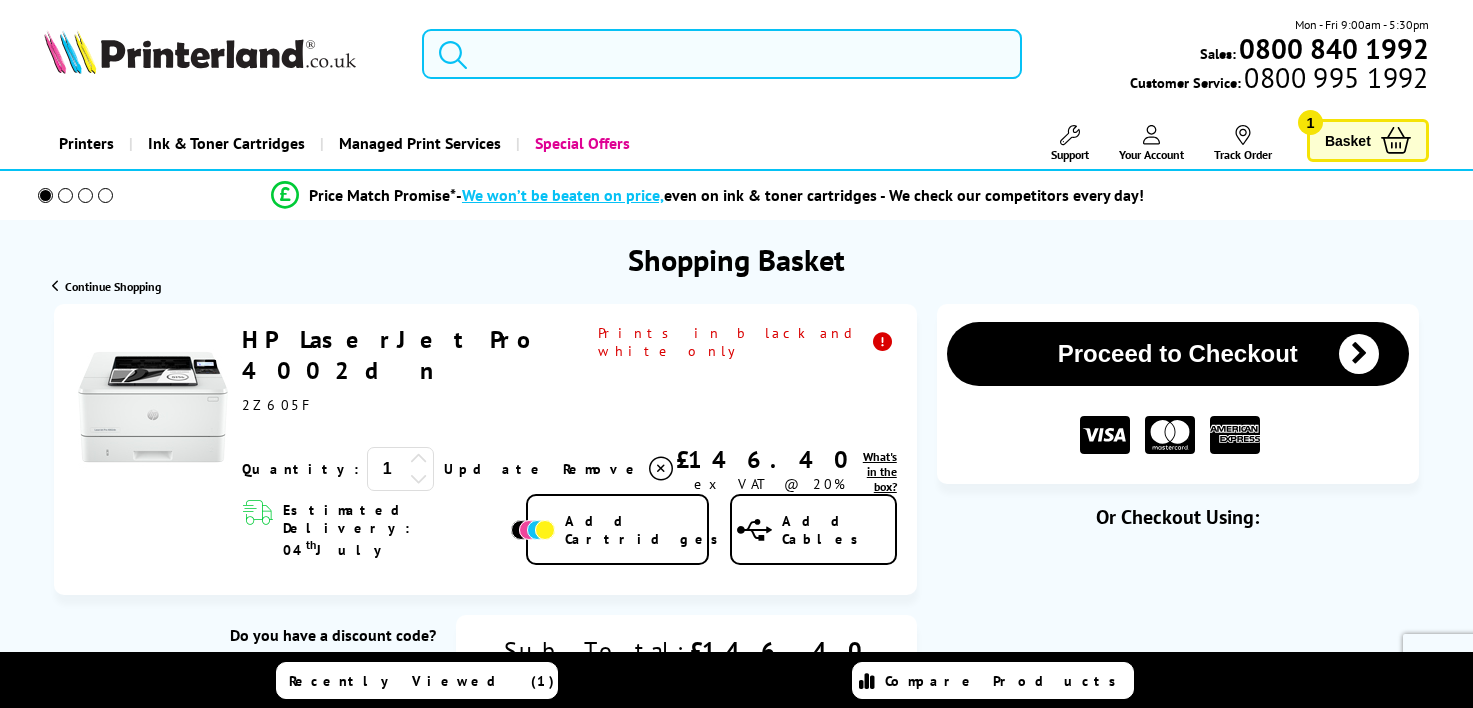 scroll, scrollTop: 0, scrollLeft: 0, axis: both 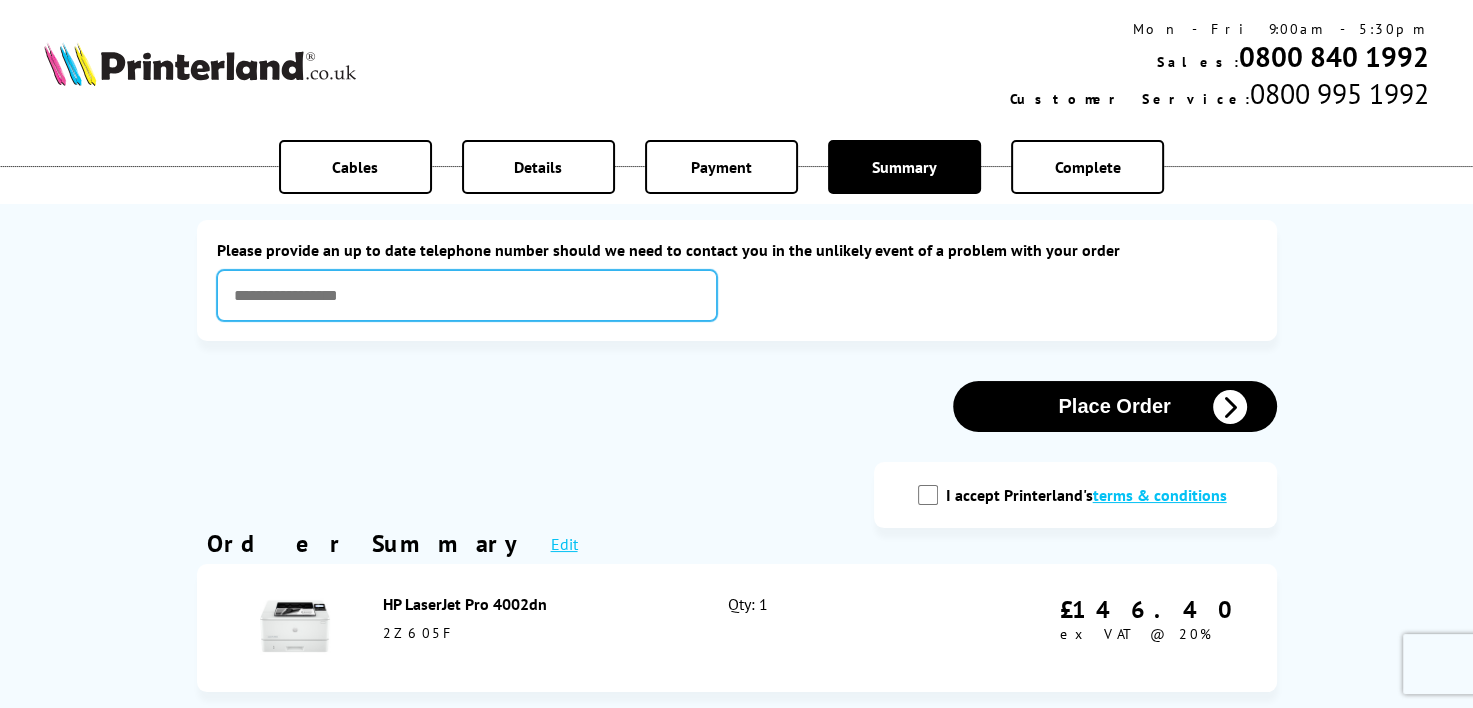 click at bounding box center (467, 295) 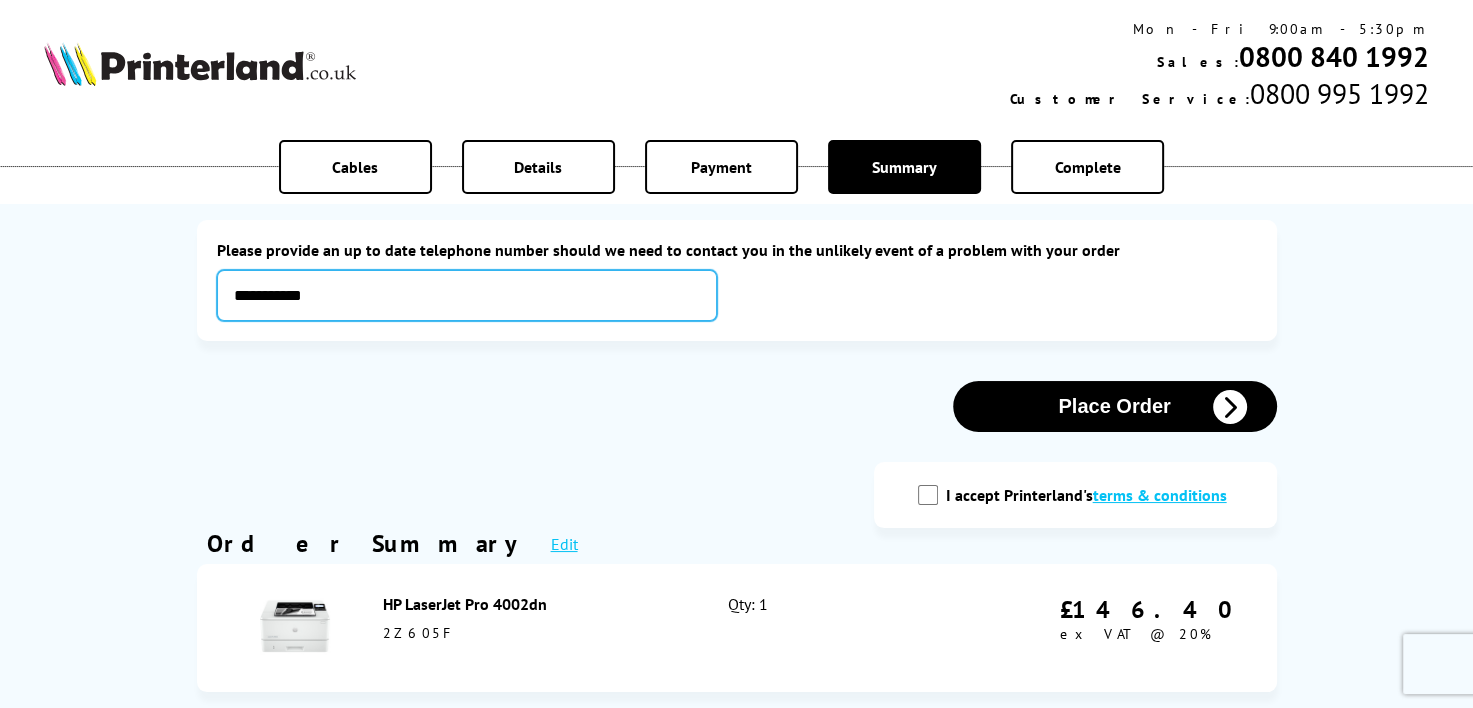 type on "**********" 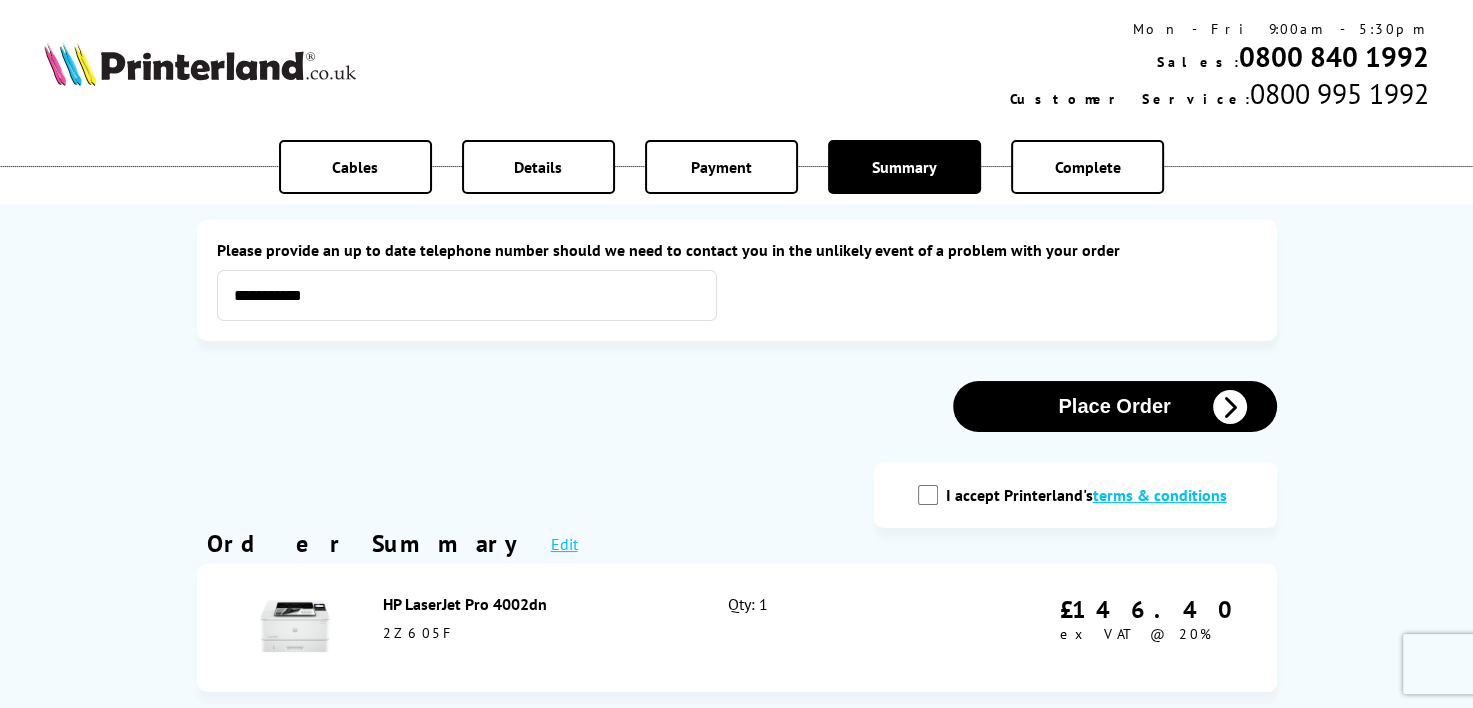 click on "**********" at bounding box center [737, 280] 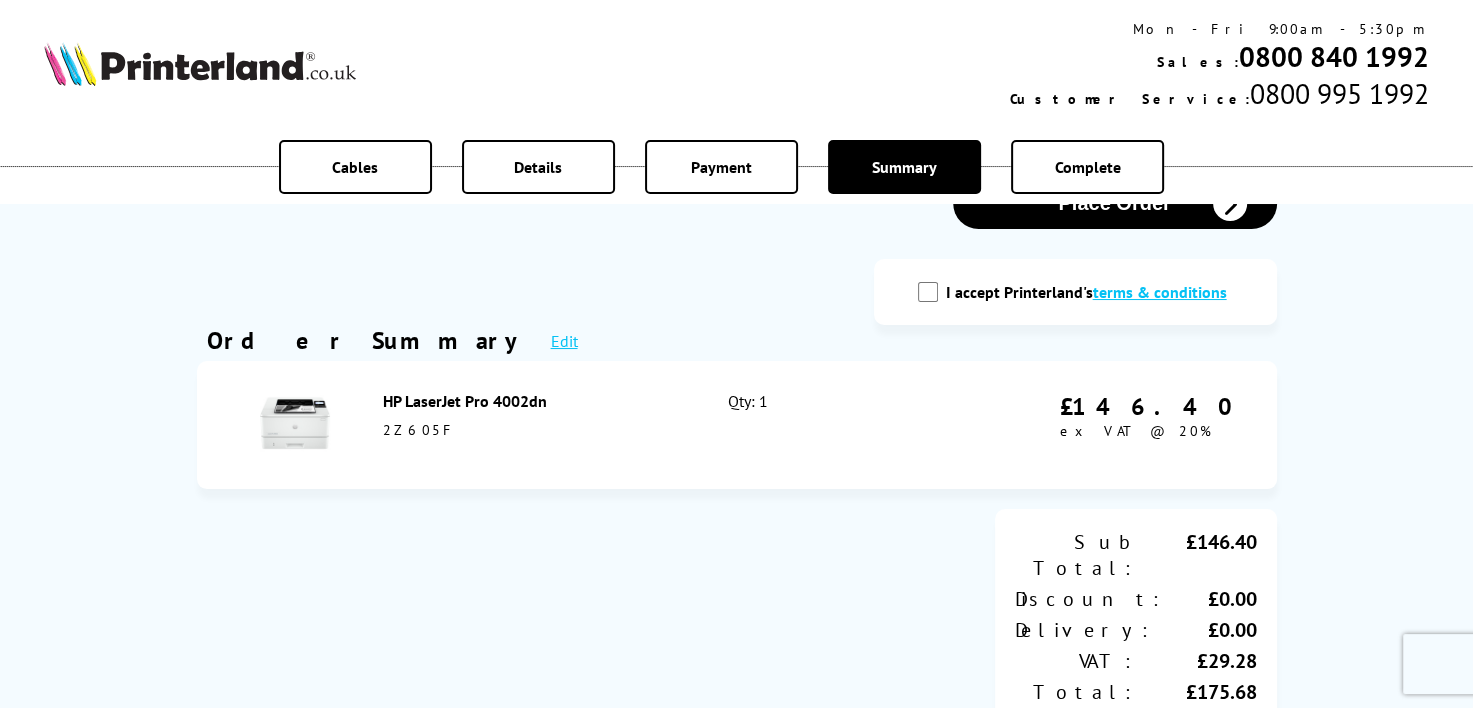 scroll, scrollTop: 258, scrollLeft: 0, axis: vertical 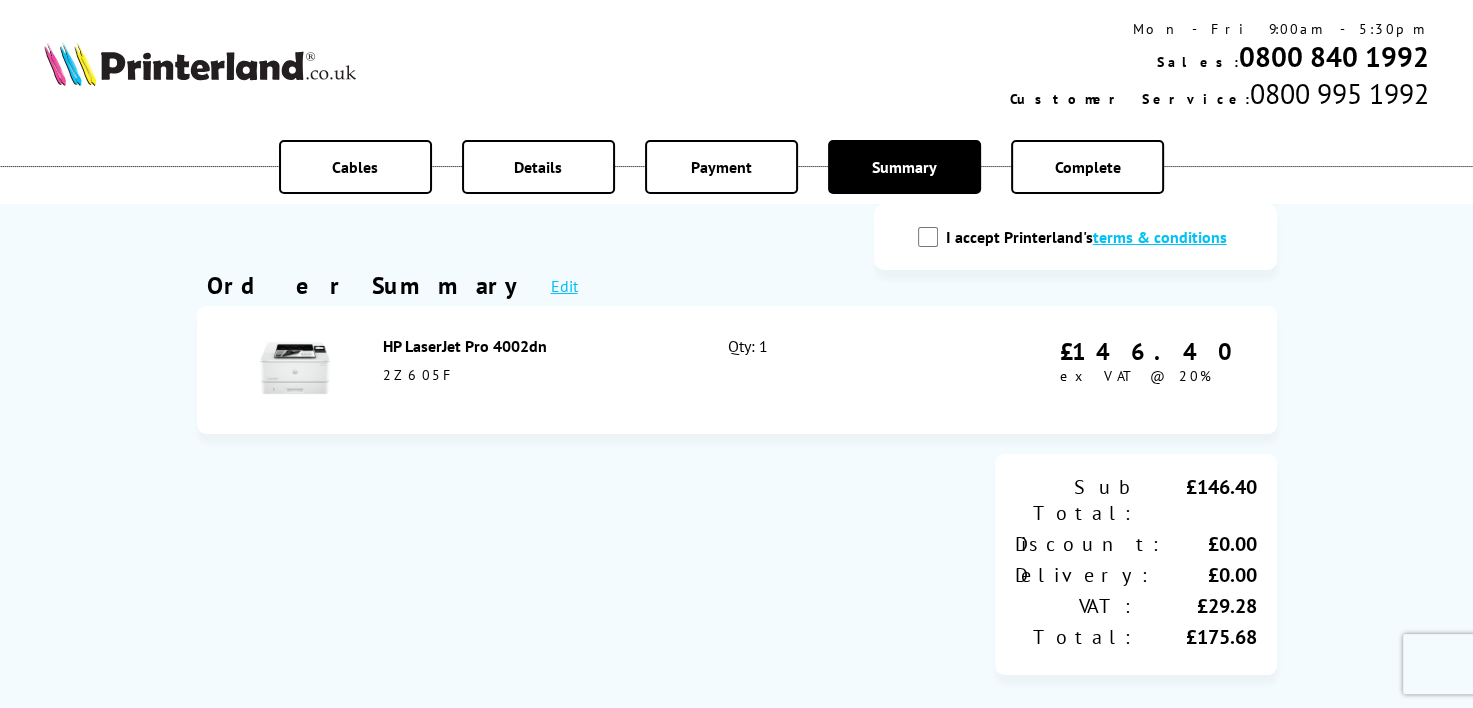 click on "I accept Printerland's  terms & conditions" at bounding box center [928, 237] 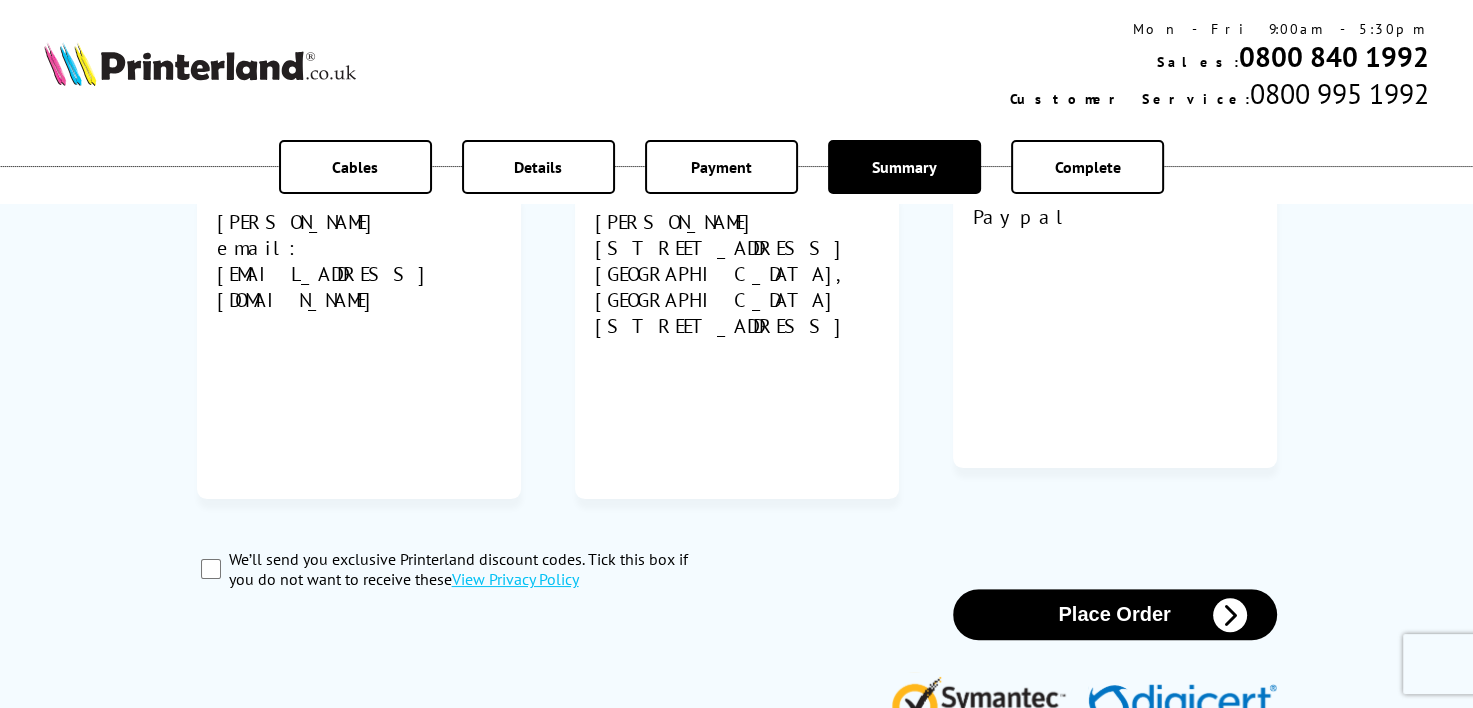 scroll, scrollTop: 860, scrollLeft: 0, axis: vertical 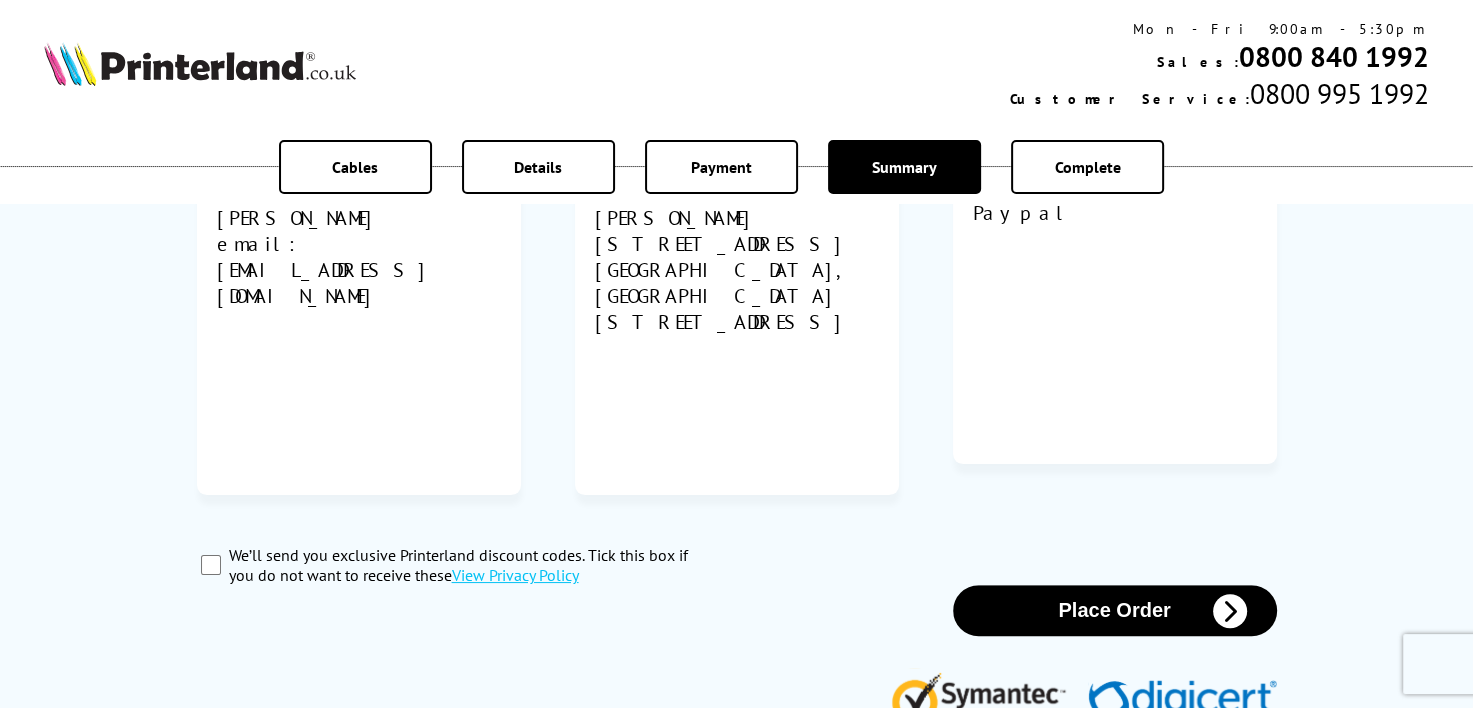 click on "Place Order" at bounding box center [1115, 610] 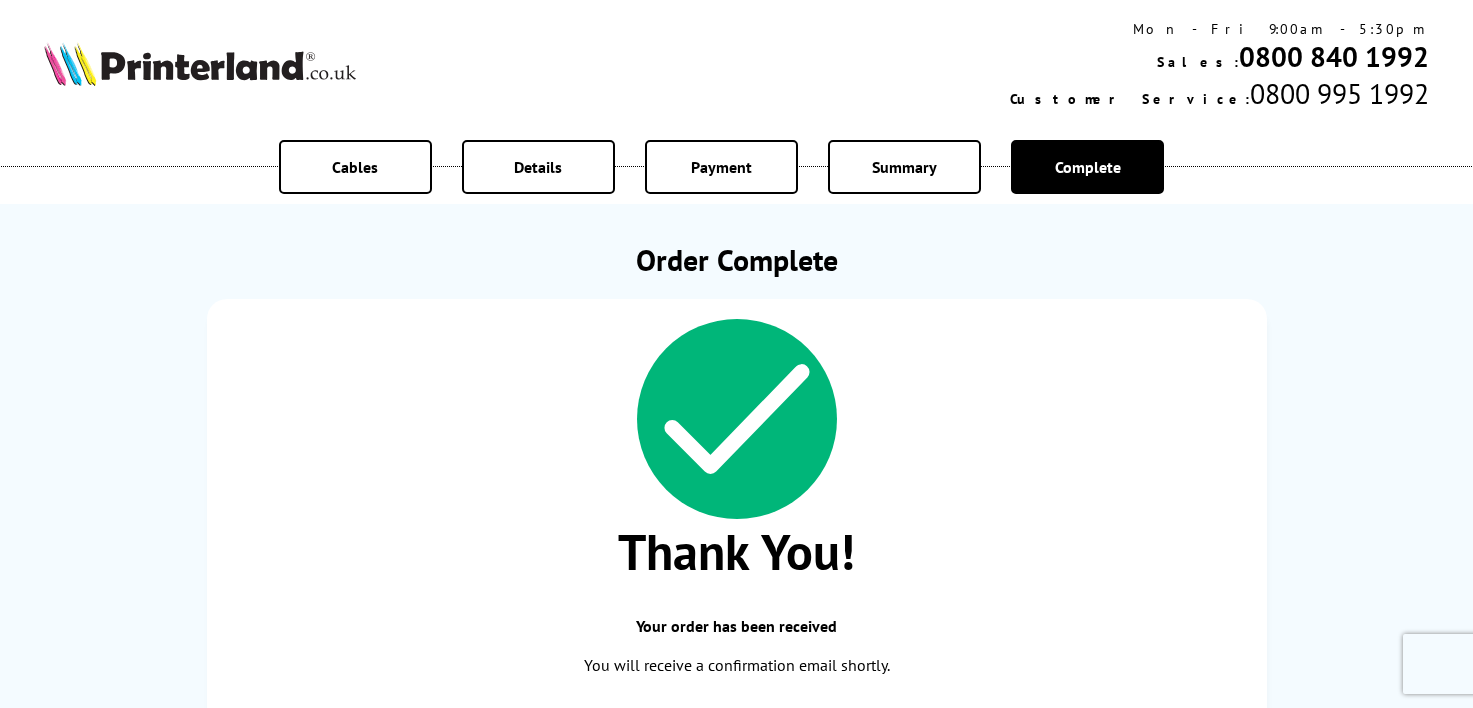 scroll, scrollTop: 0, scrollLeft: 0, axis: both 